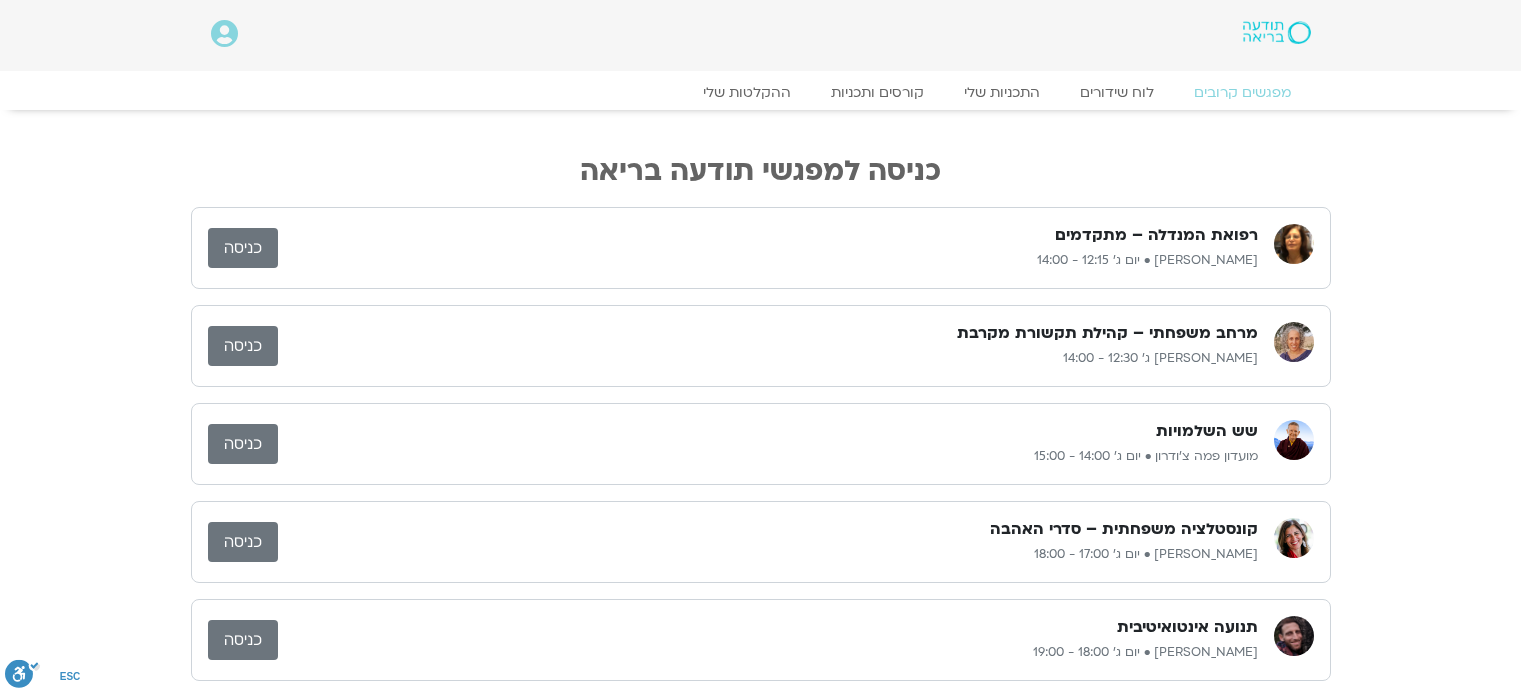 scroll, scrollTop: 0, scrollLeft: 0, axis: both 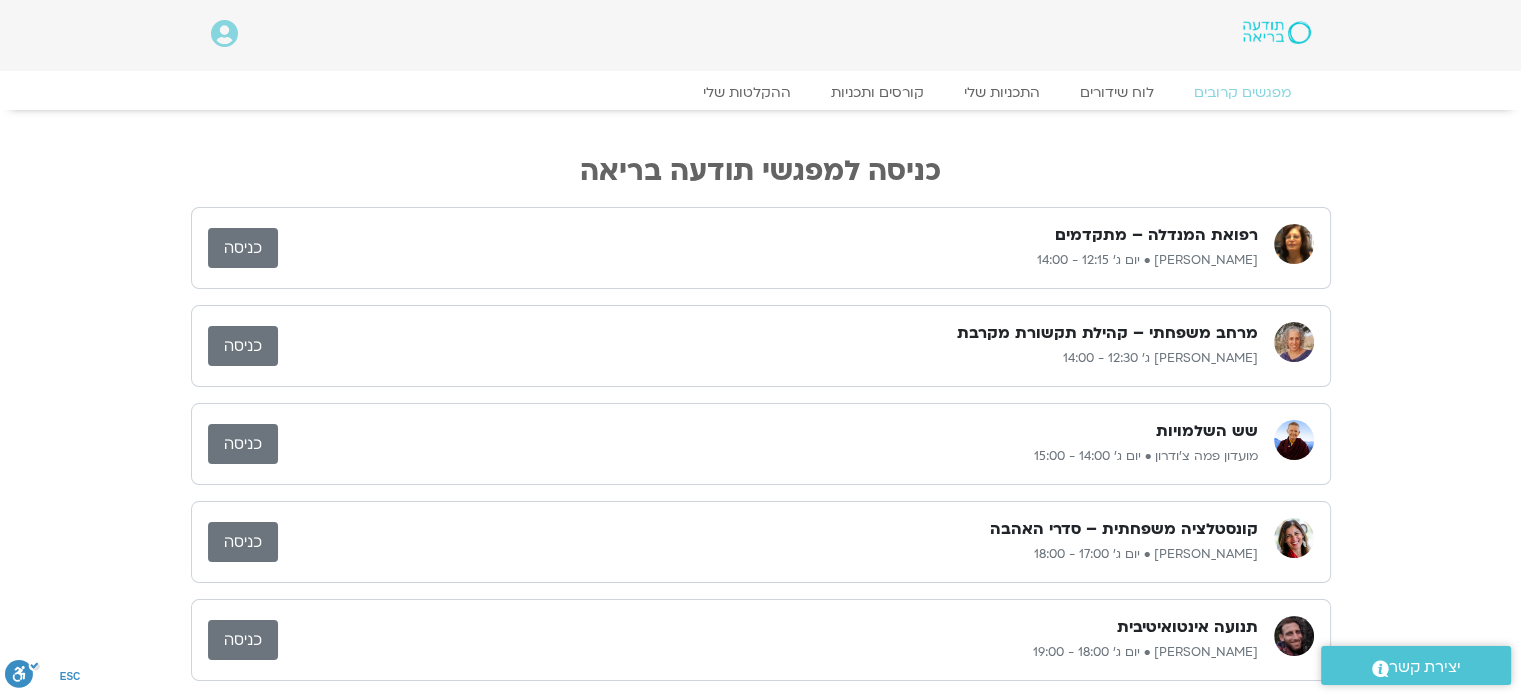 click on "כניסה" at bounding box center [243, 346] 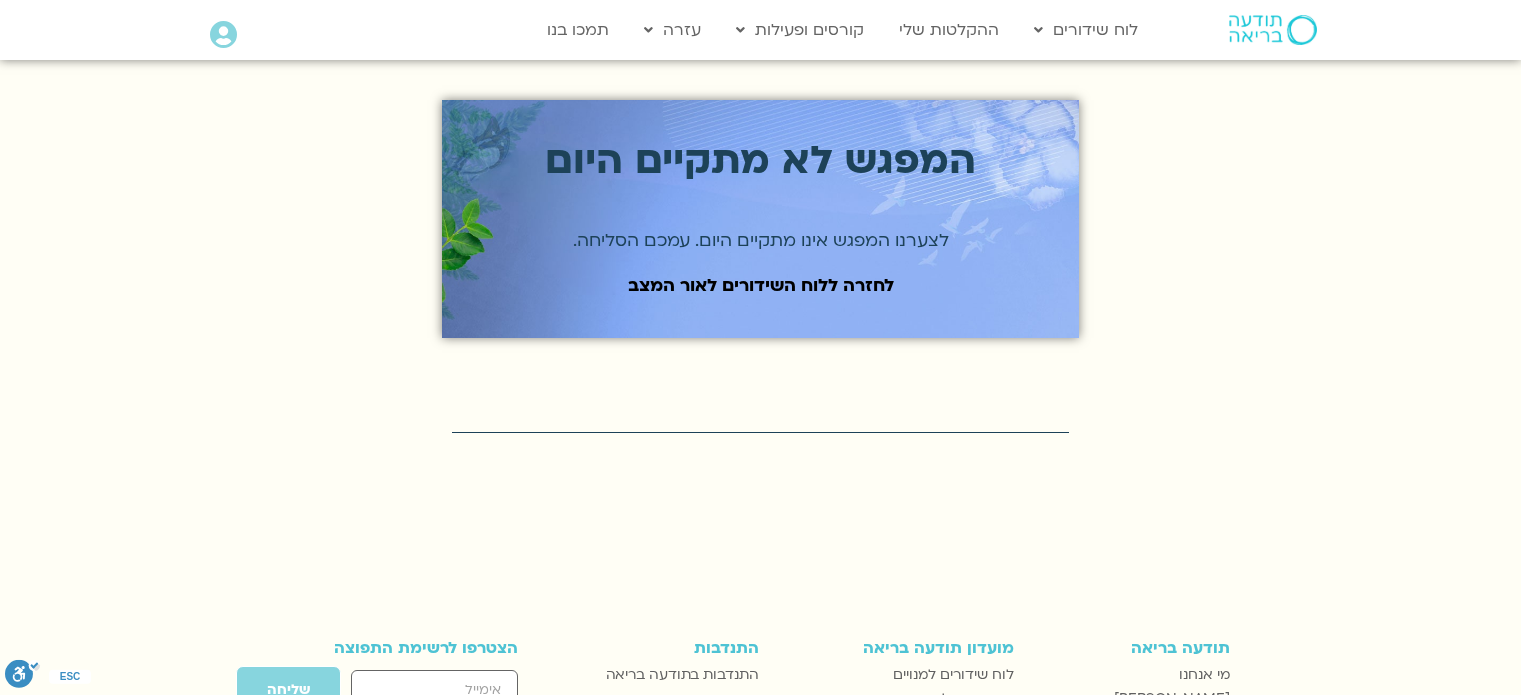 scroll, scrollTop: 0, scrollLeft: 0, axis: both 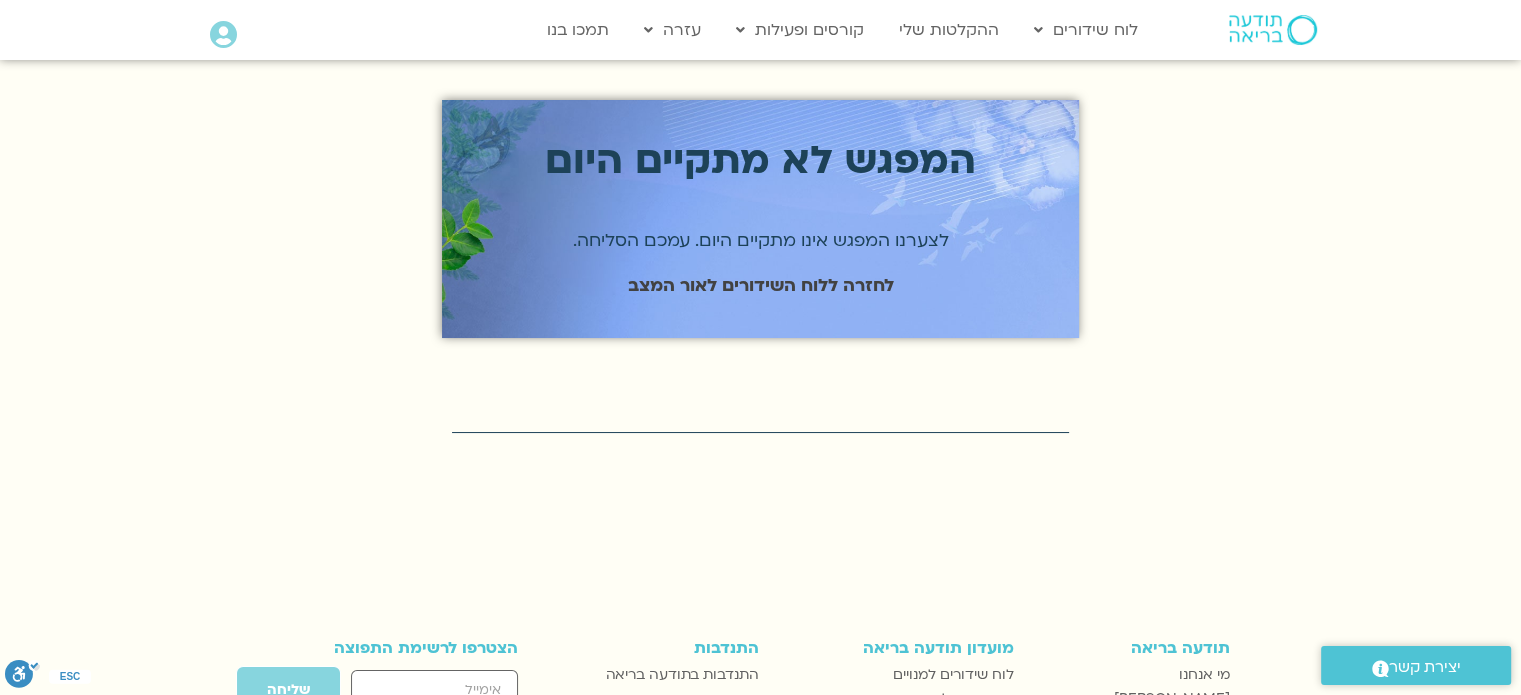 click on "לחזרה ללוח השידורים לאור המצב" at bounding box center (761, 285) 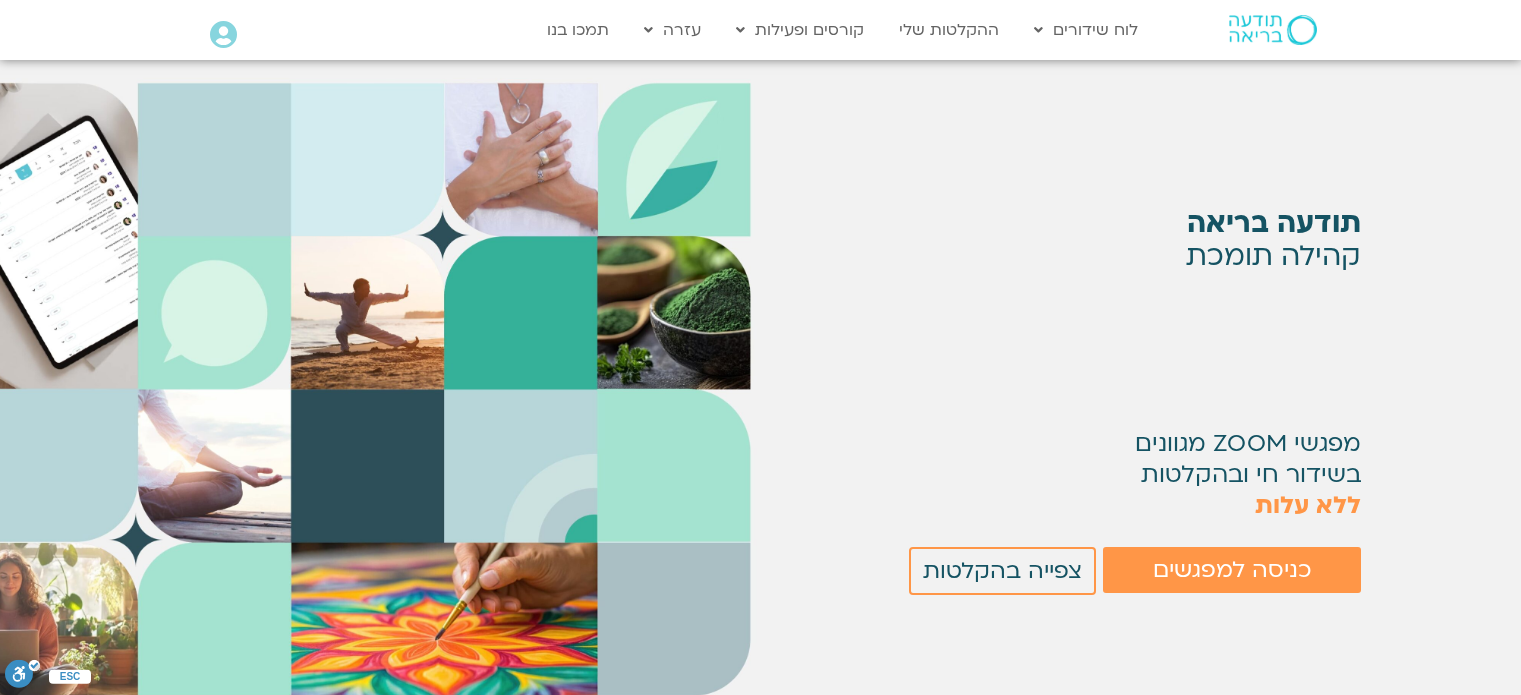 scroll, scrollTop: 0, scrollLeft: 0, axis: both 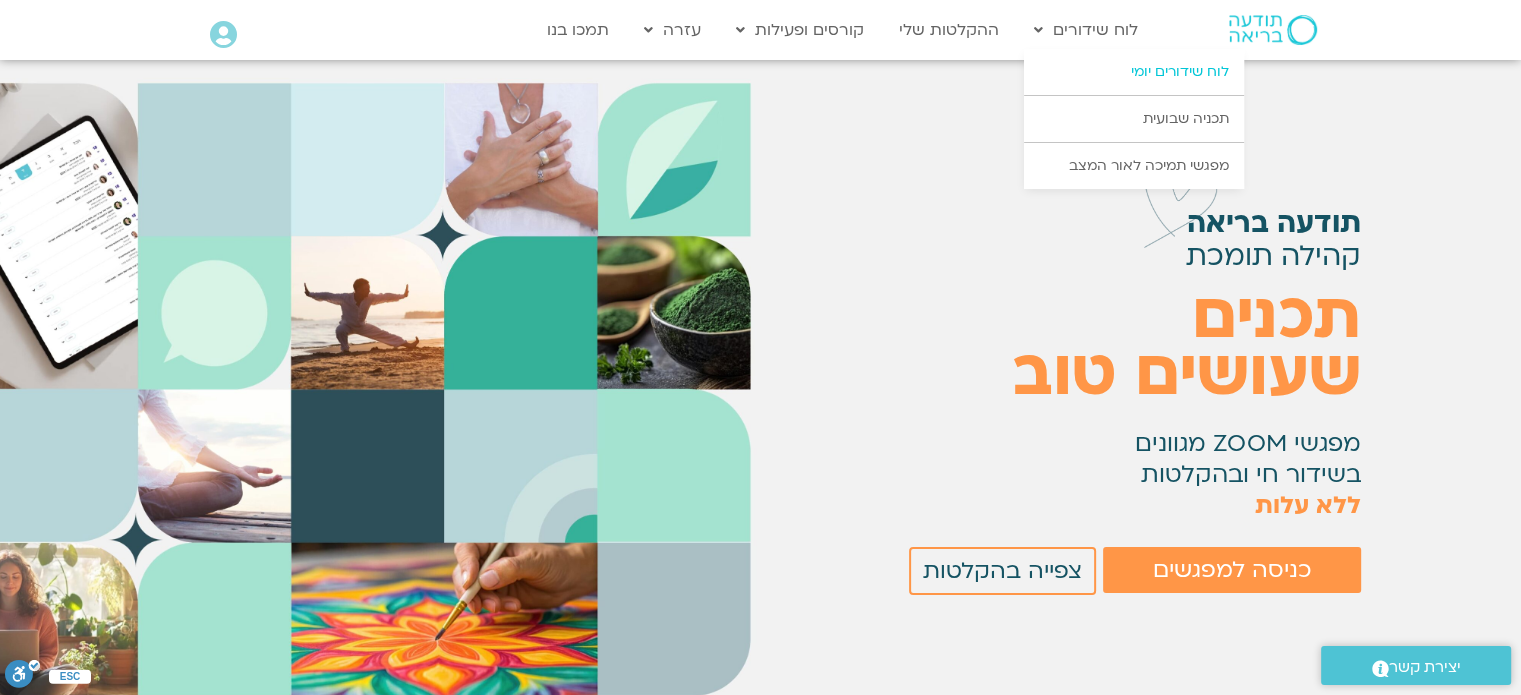 click on "לוח שידורים יומי" at bounding box center [1134, 72] 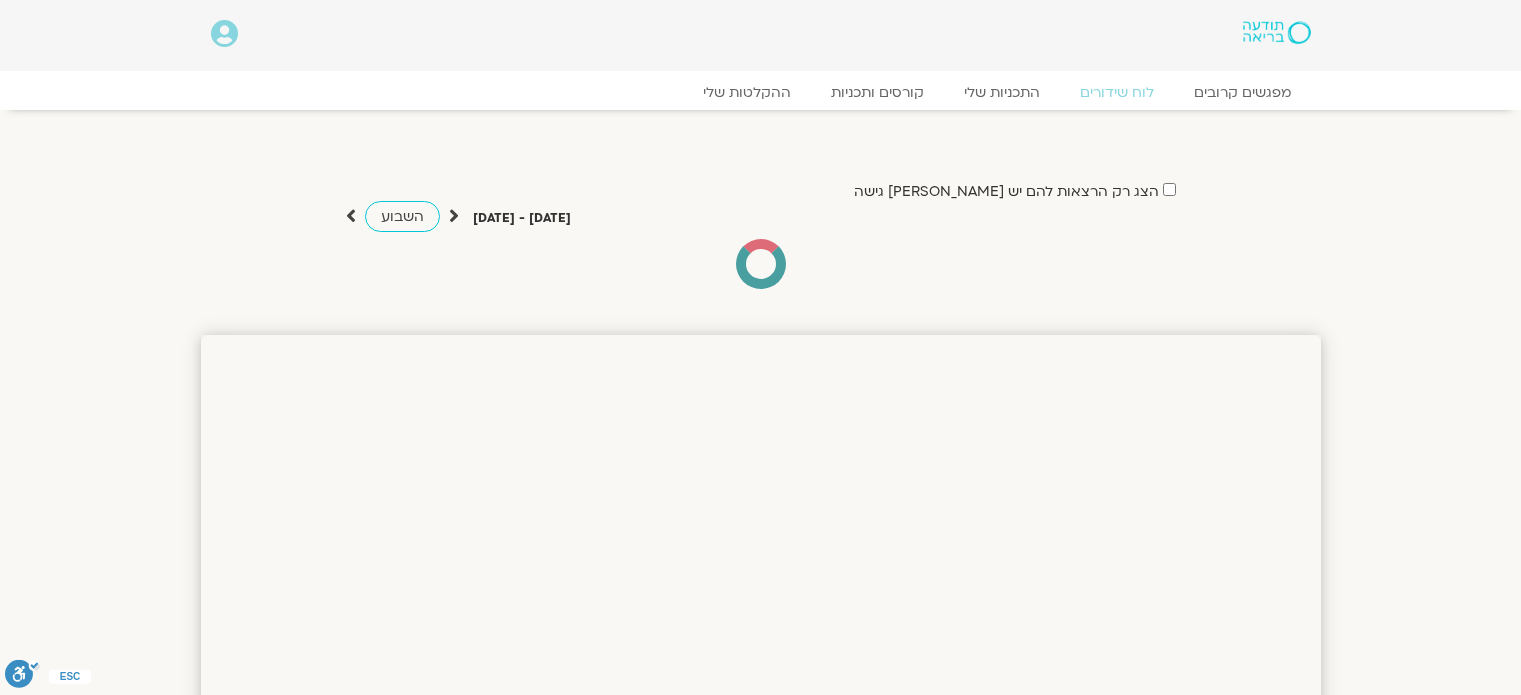 scroll, scrollTop: 0, scrollLeft: 0, axis: both 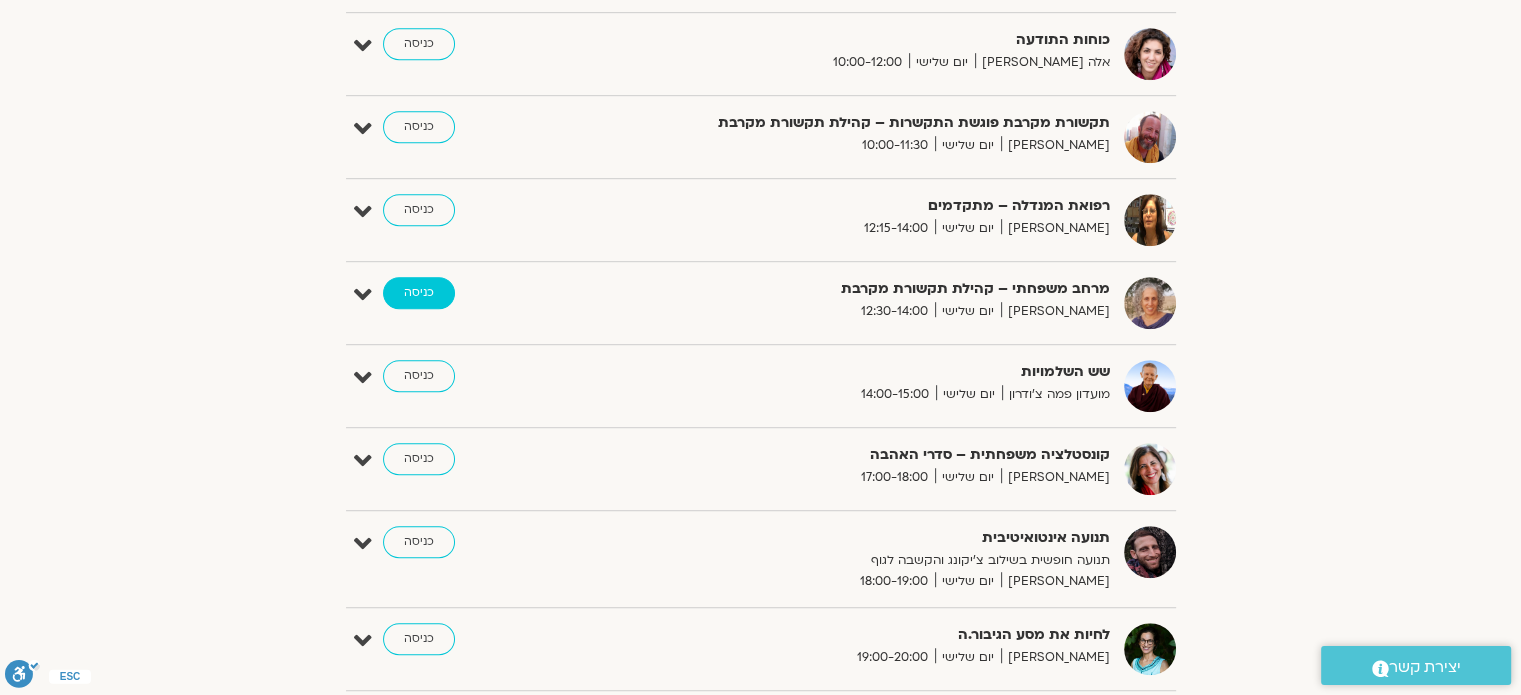 click on "כניסה" at bounding box center [419, 293] 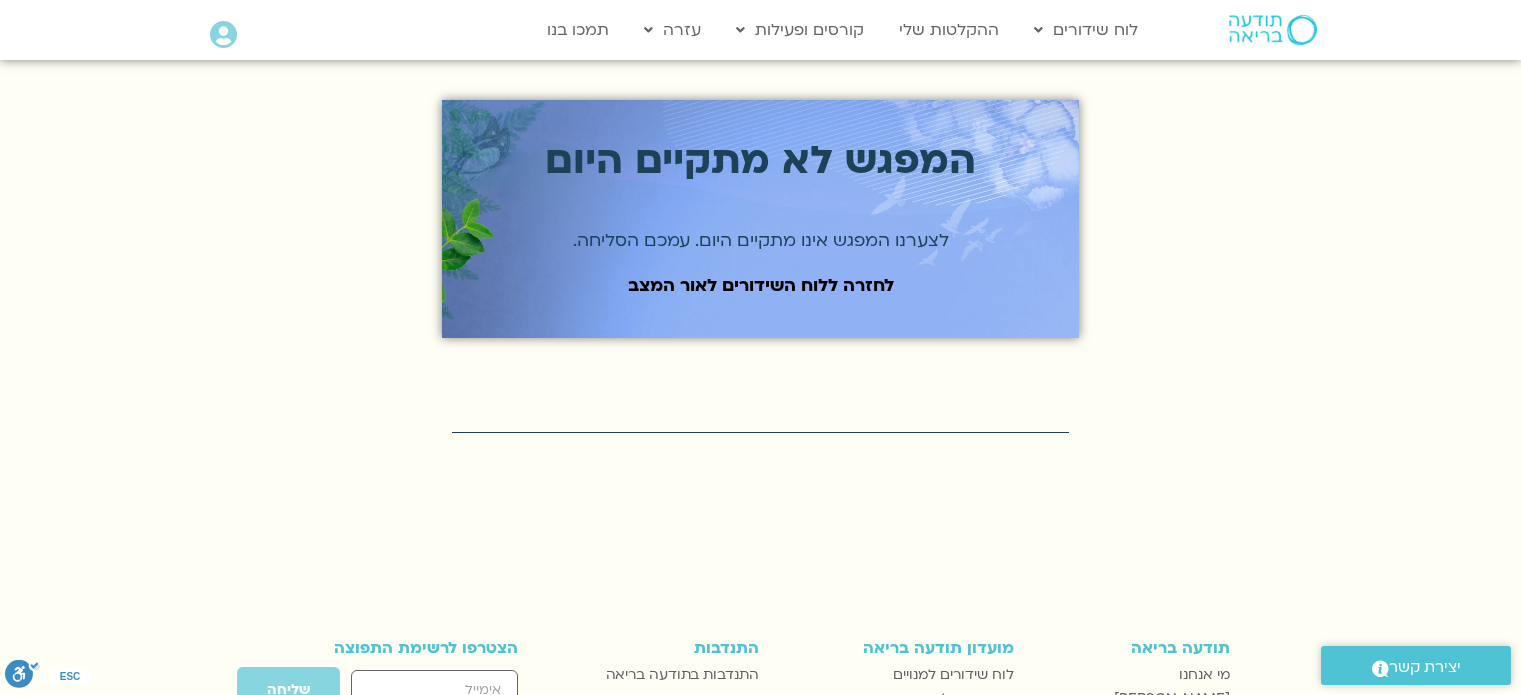 scroll, scrollTop: 0, scrollLeft: 0, axis: both 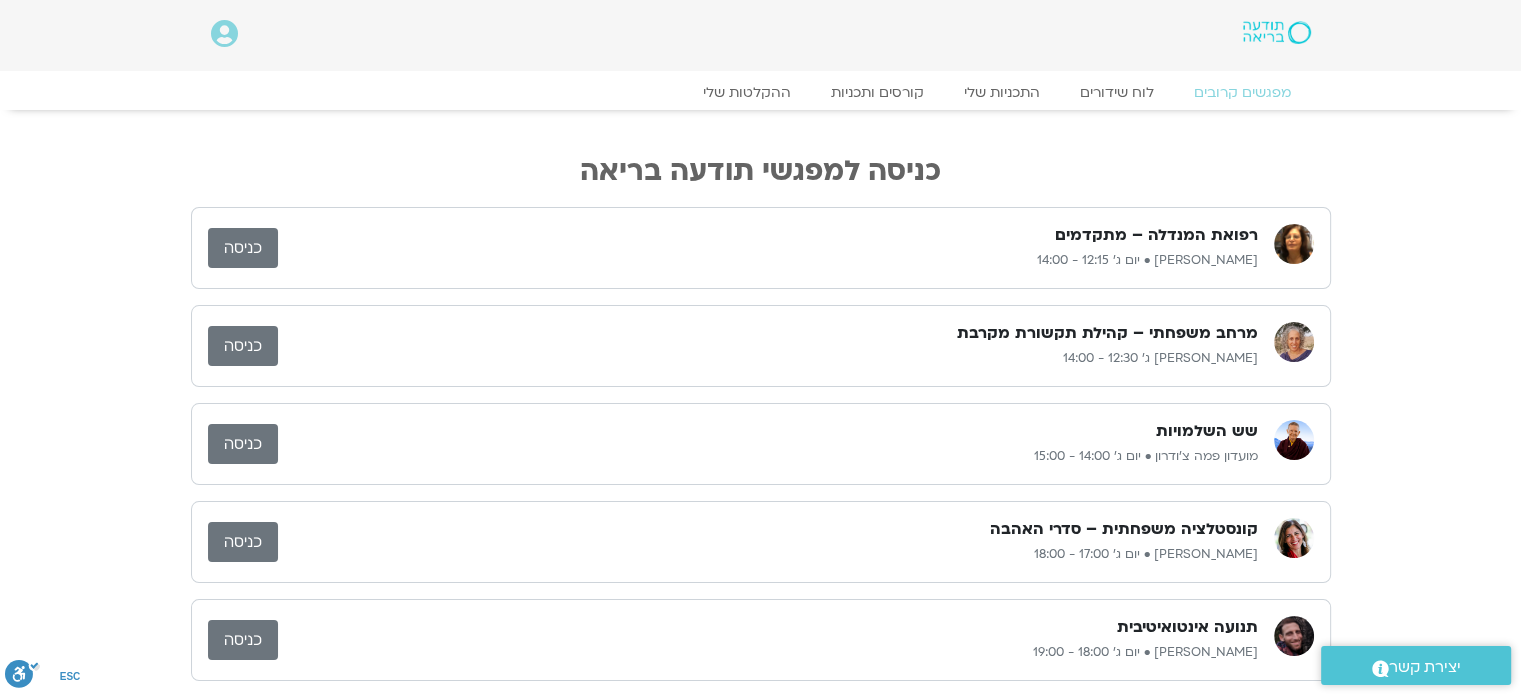 click on "כניסה" at bounding box center (243, 346) 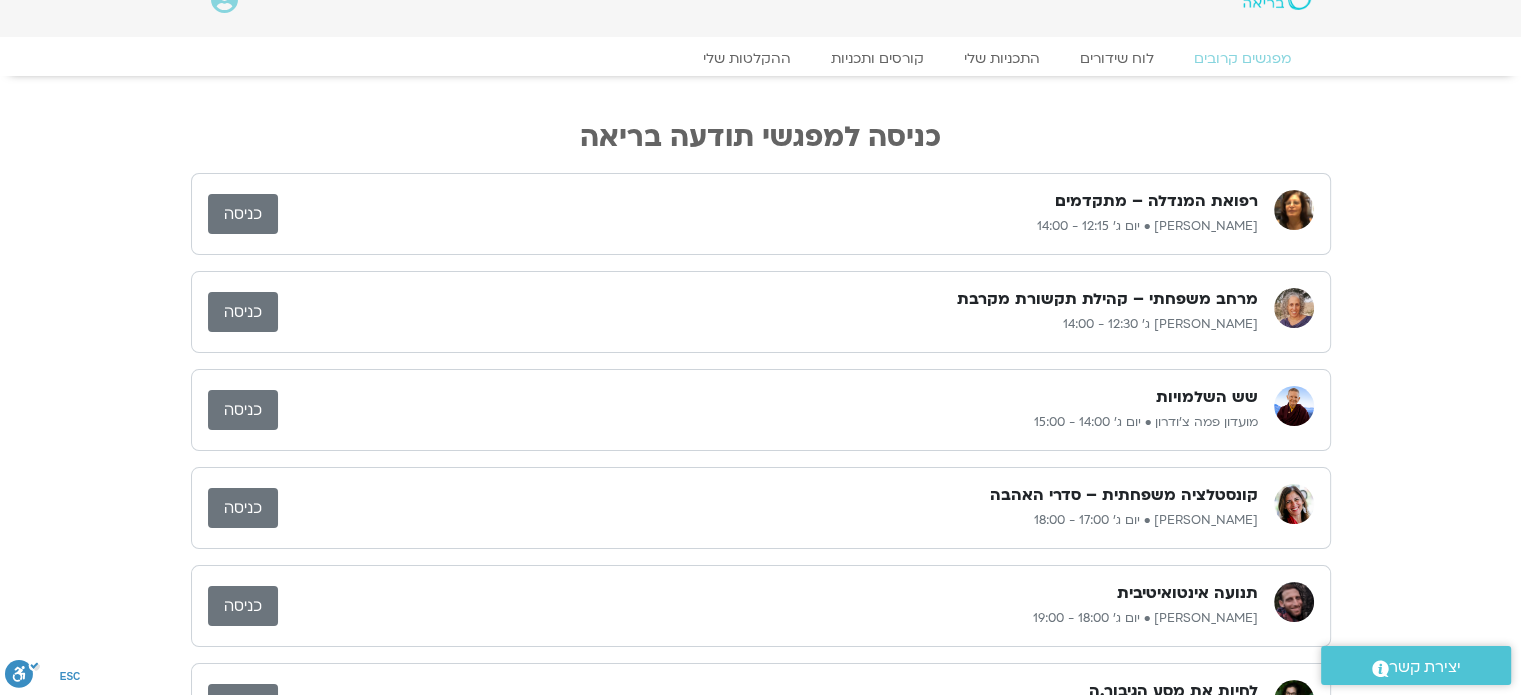 scroll, scrollTop: 0, scrollLeft: 0, axis: both 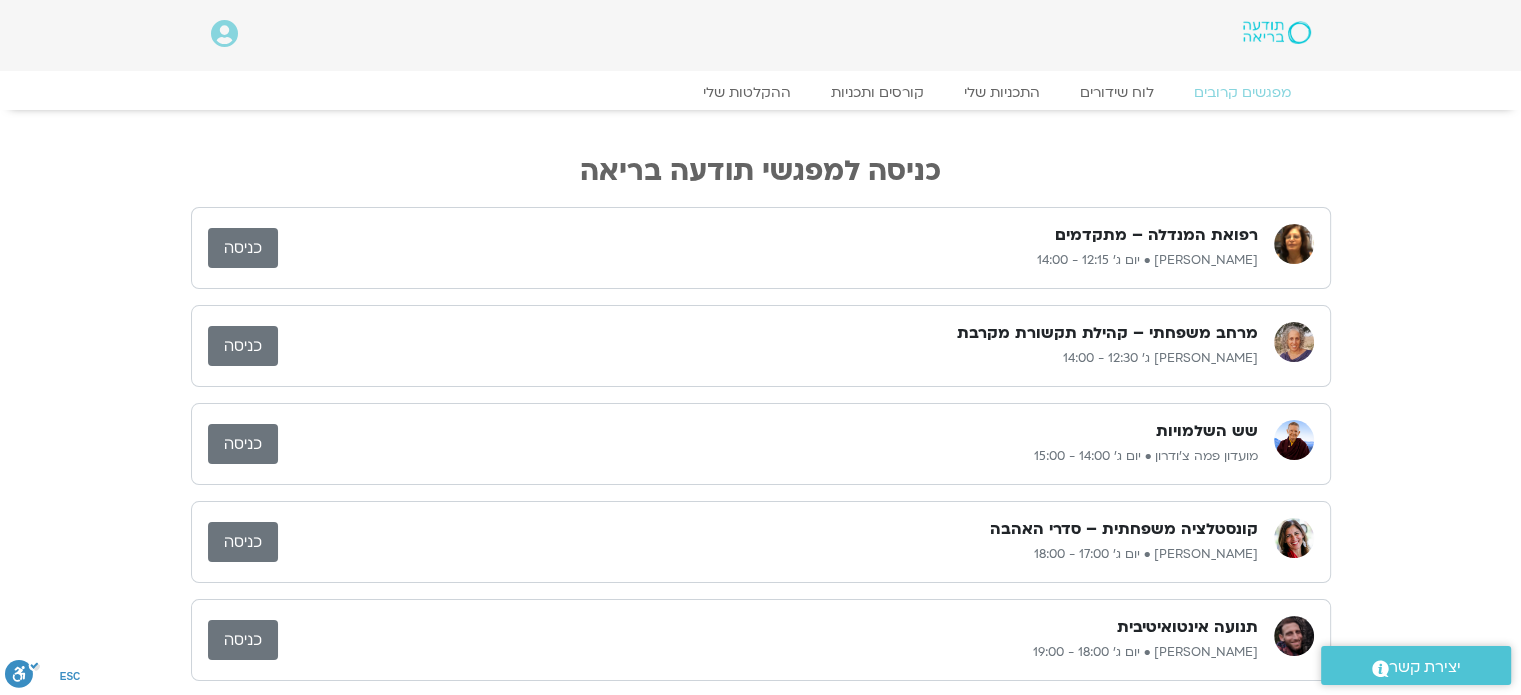 click on "כניסה" at bounding box center [243, 346] 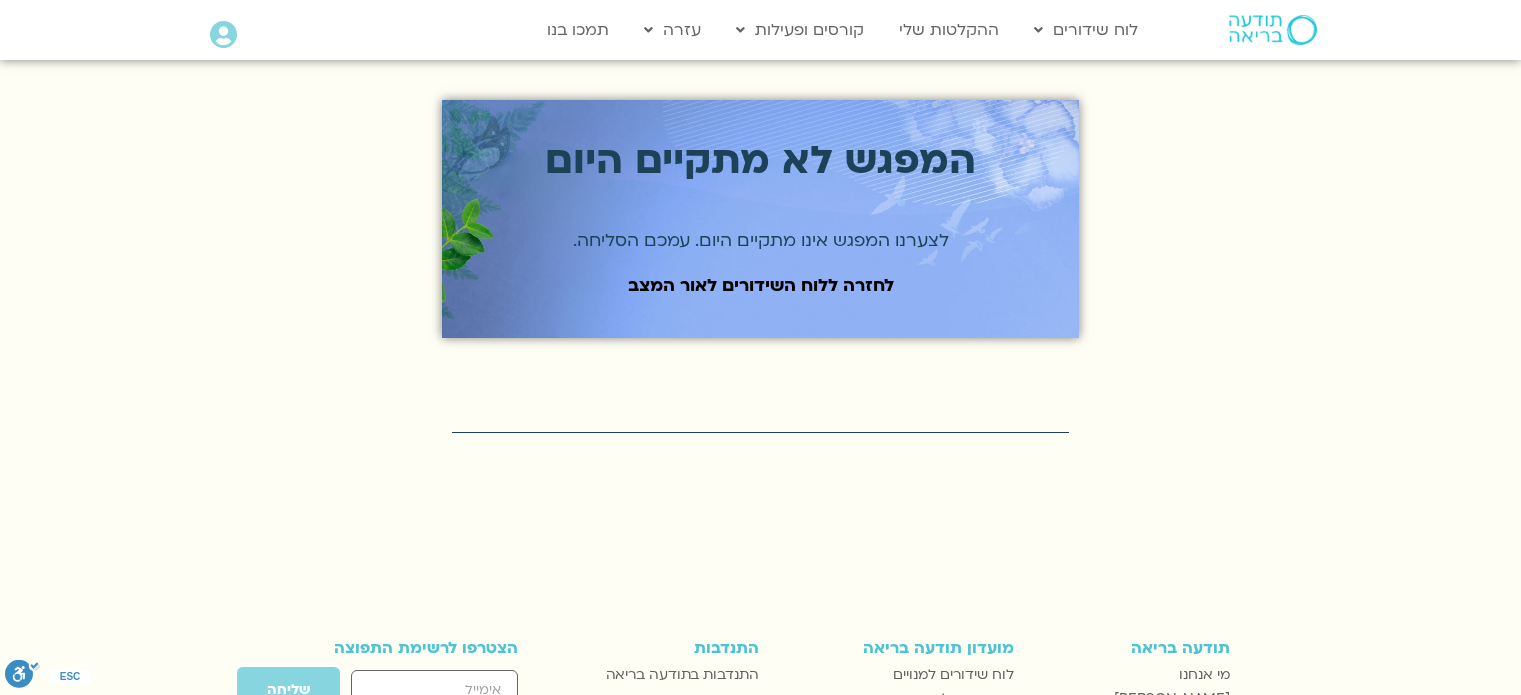 scroll, scrollTop: 0, scrollLeft: 0, axis: both 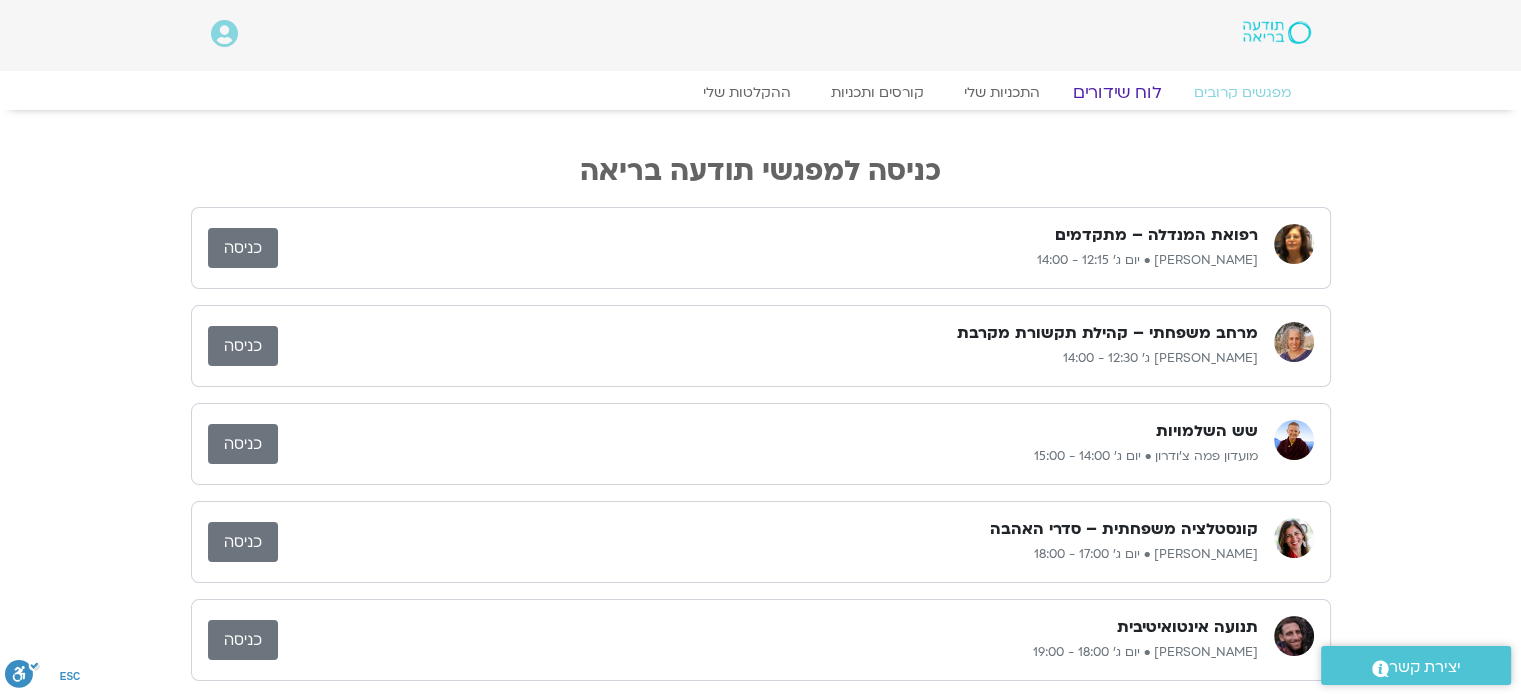 click on "לוח שידורים" 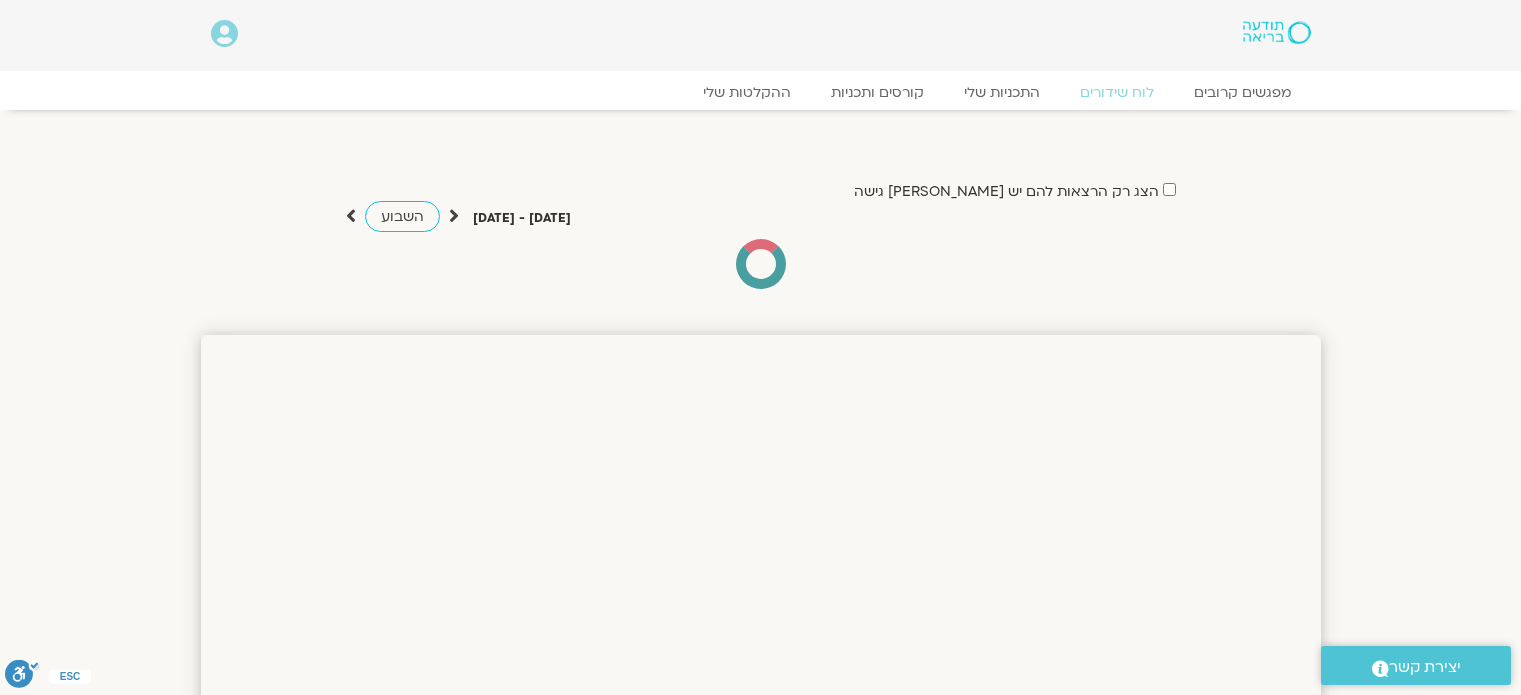scroll, scrollTop: 0, scrollLeft: 0, axis: both 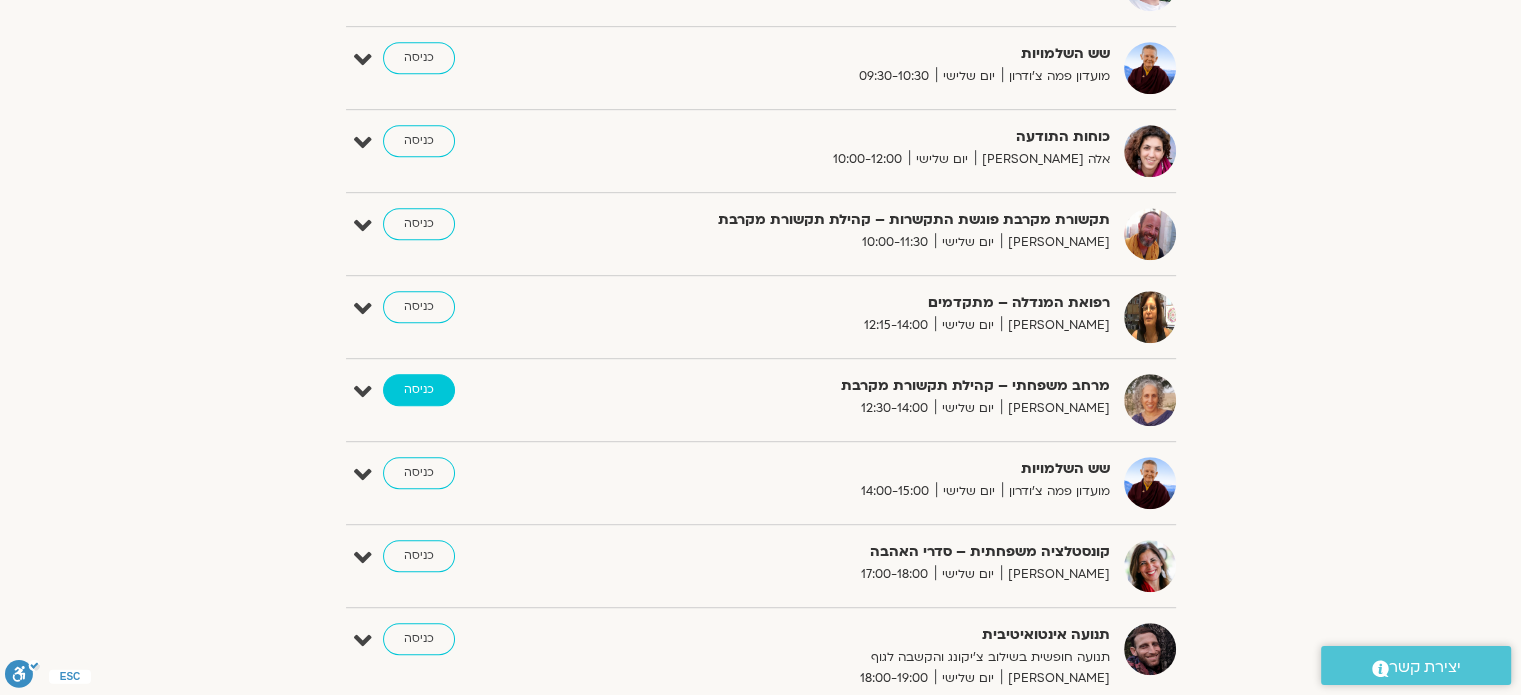 click on "כניסה" at bounding box center (419, 390) 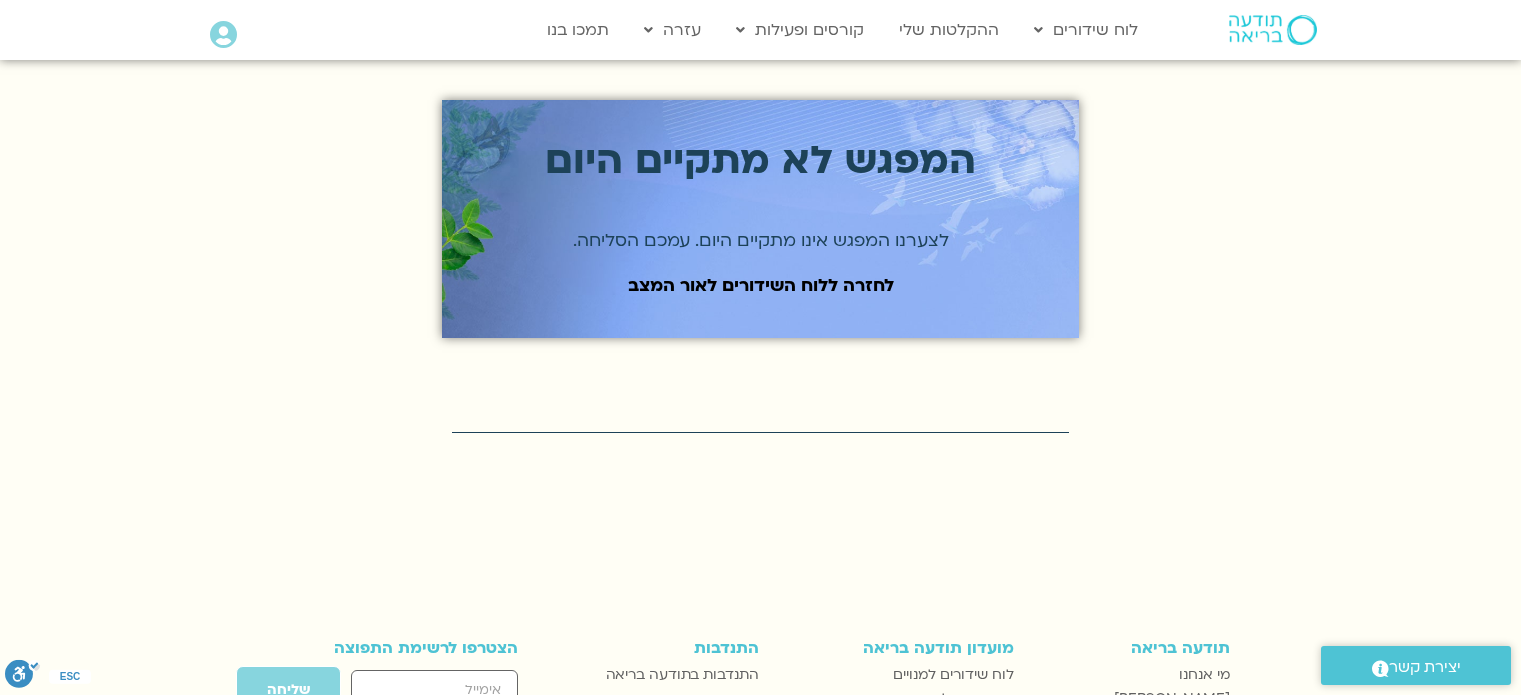 scroll, scrollTop: 0, scrollLeft: 0, axis: both 